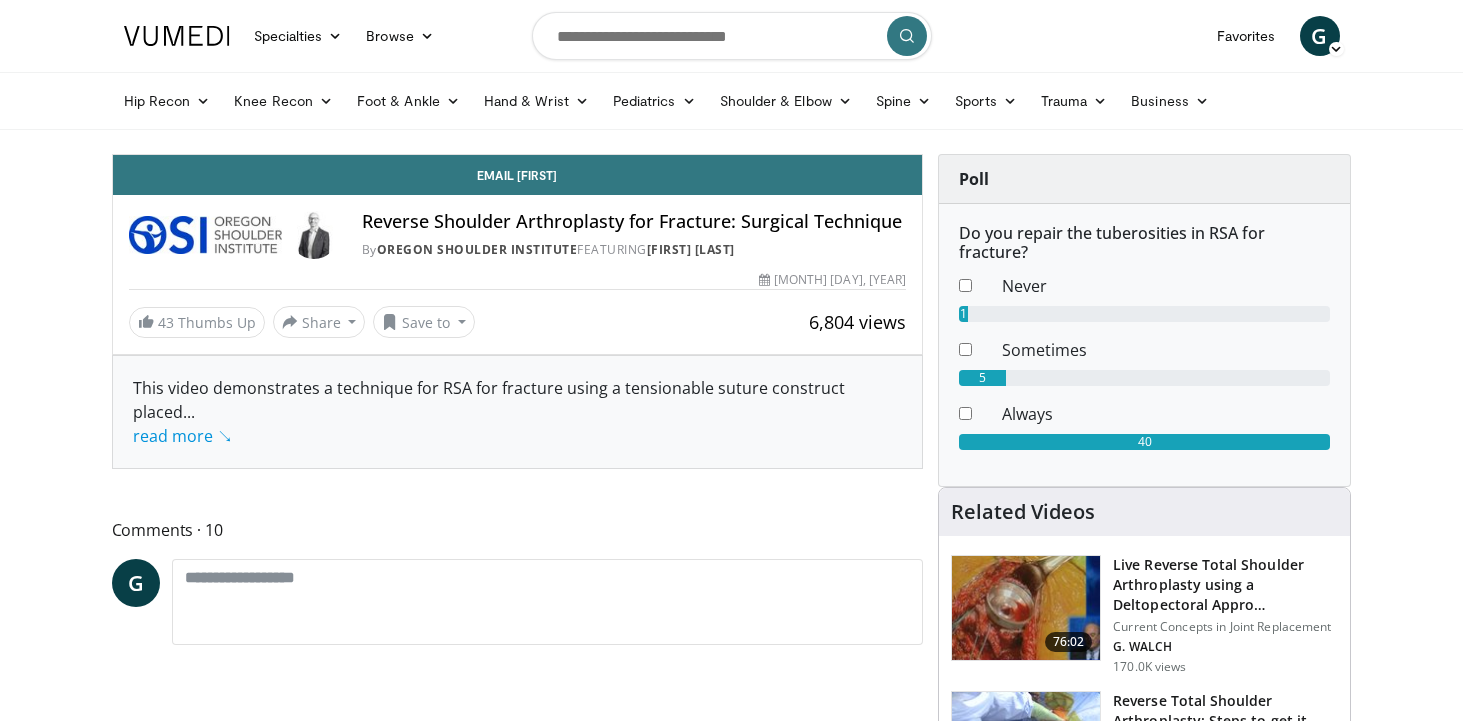 scroll, scrollTop: 0, scrollLeft: 0, axis: both 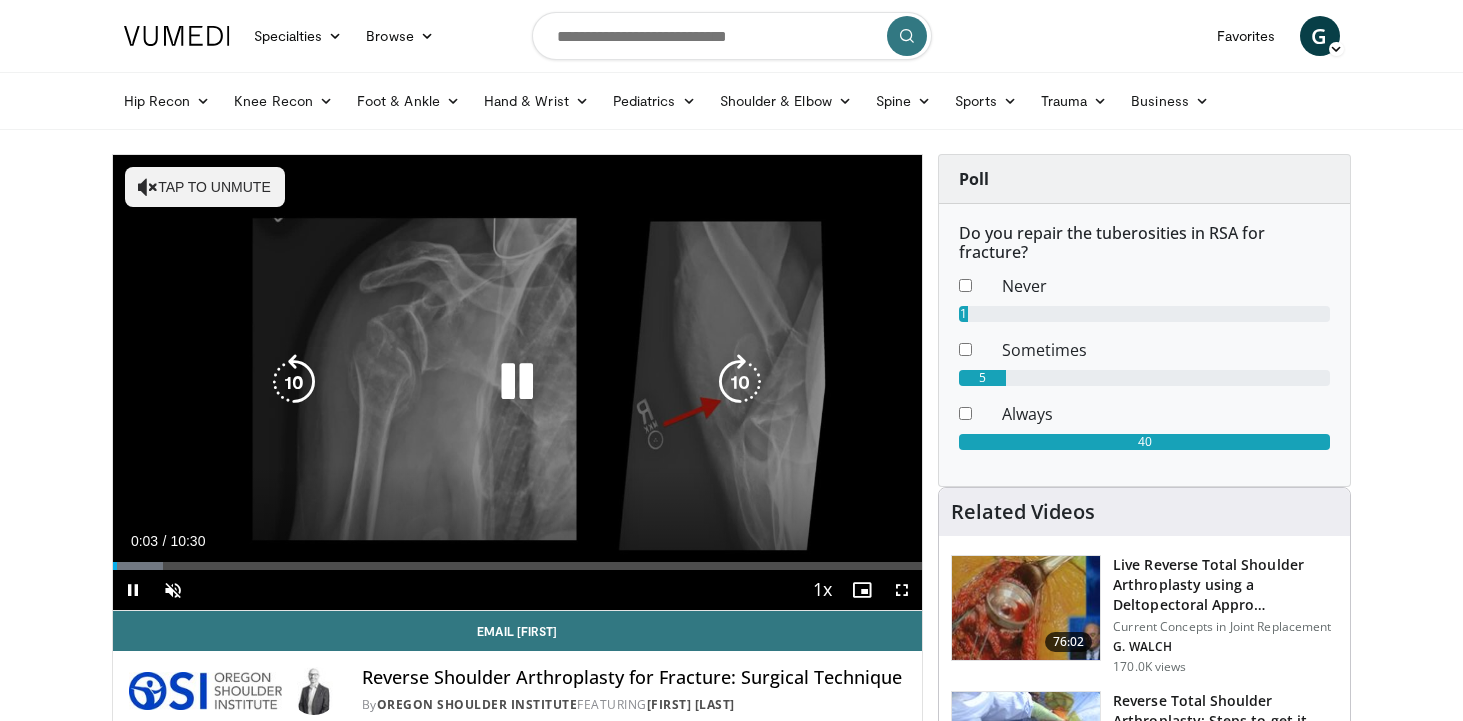 click at bounding box center [517, 382] 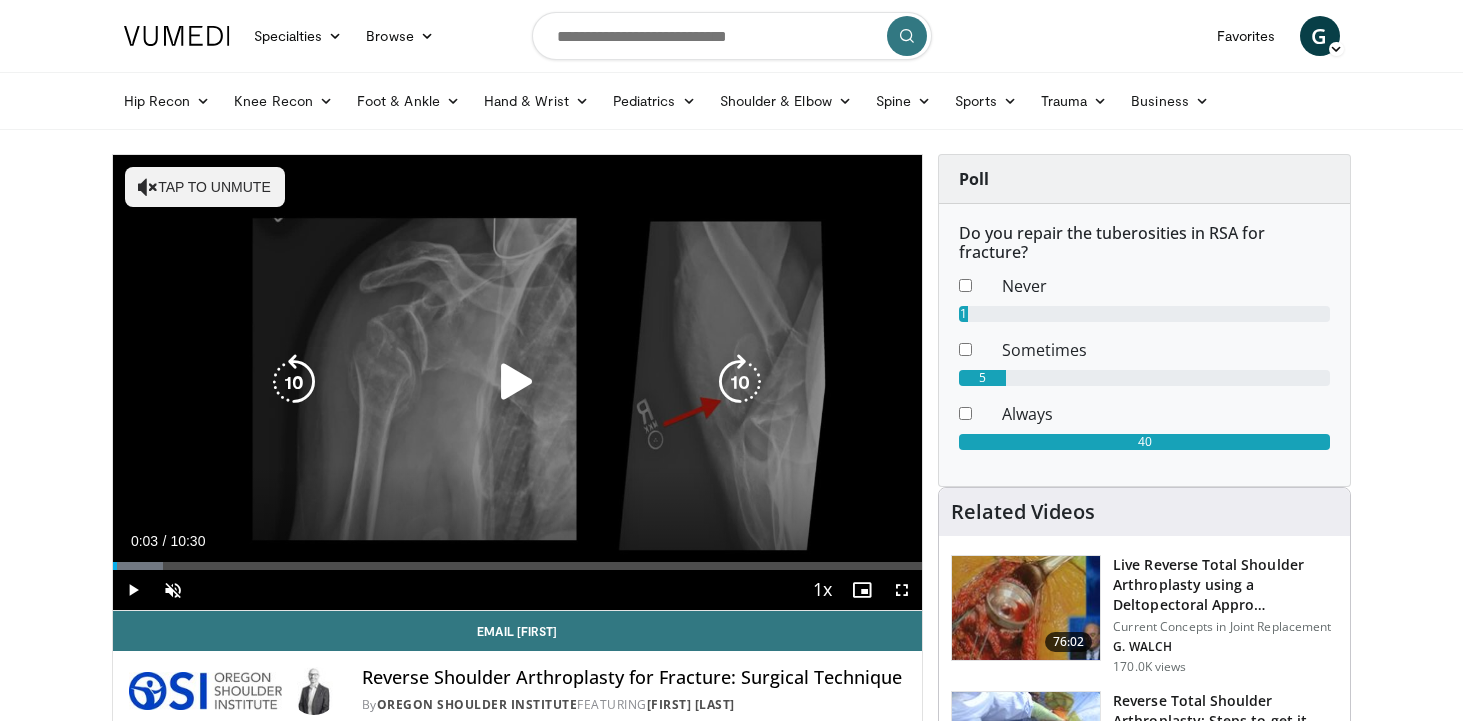 click at bounding box center (517, 382) 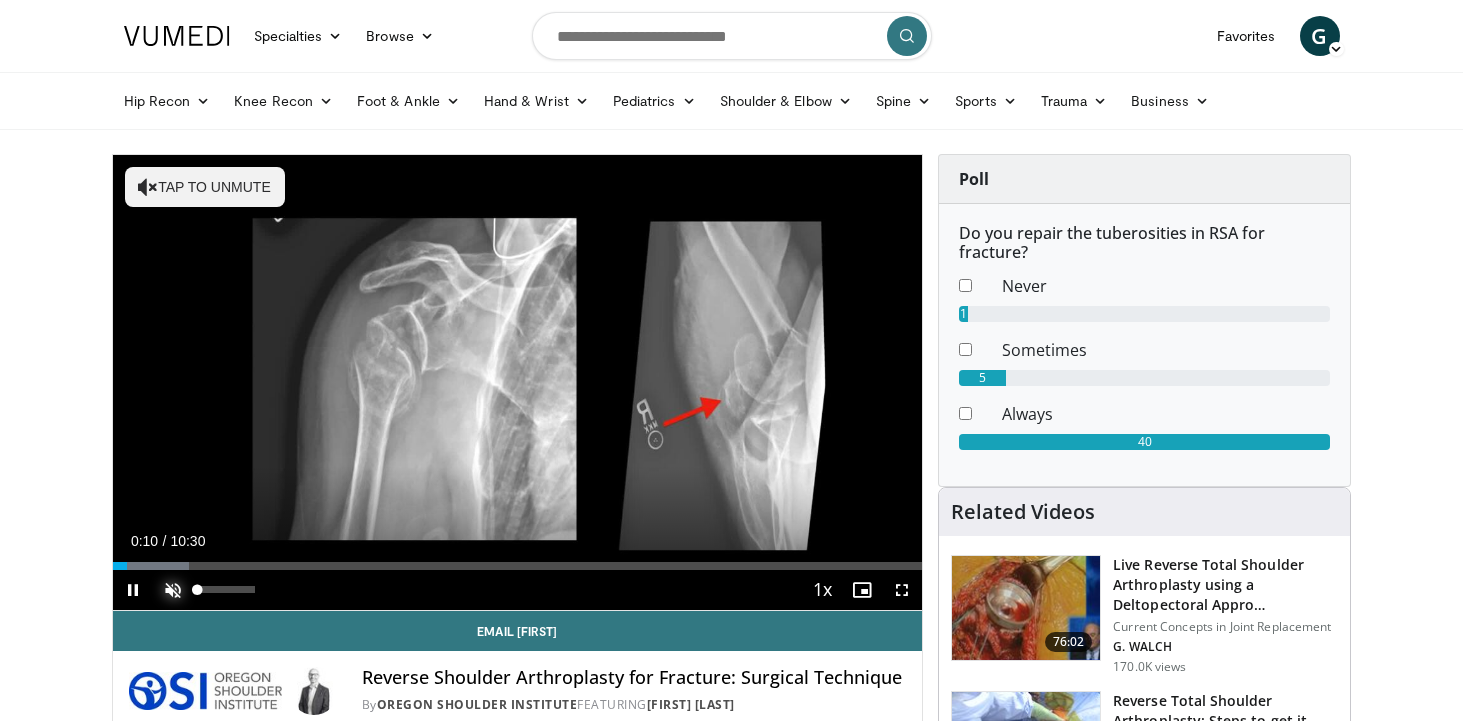 click at bounding box center [173, 590] 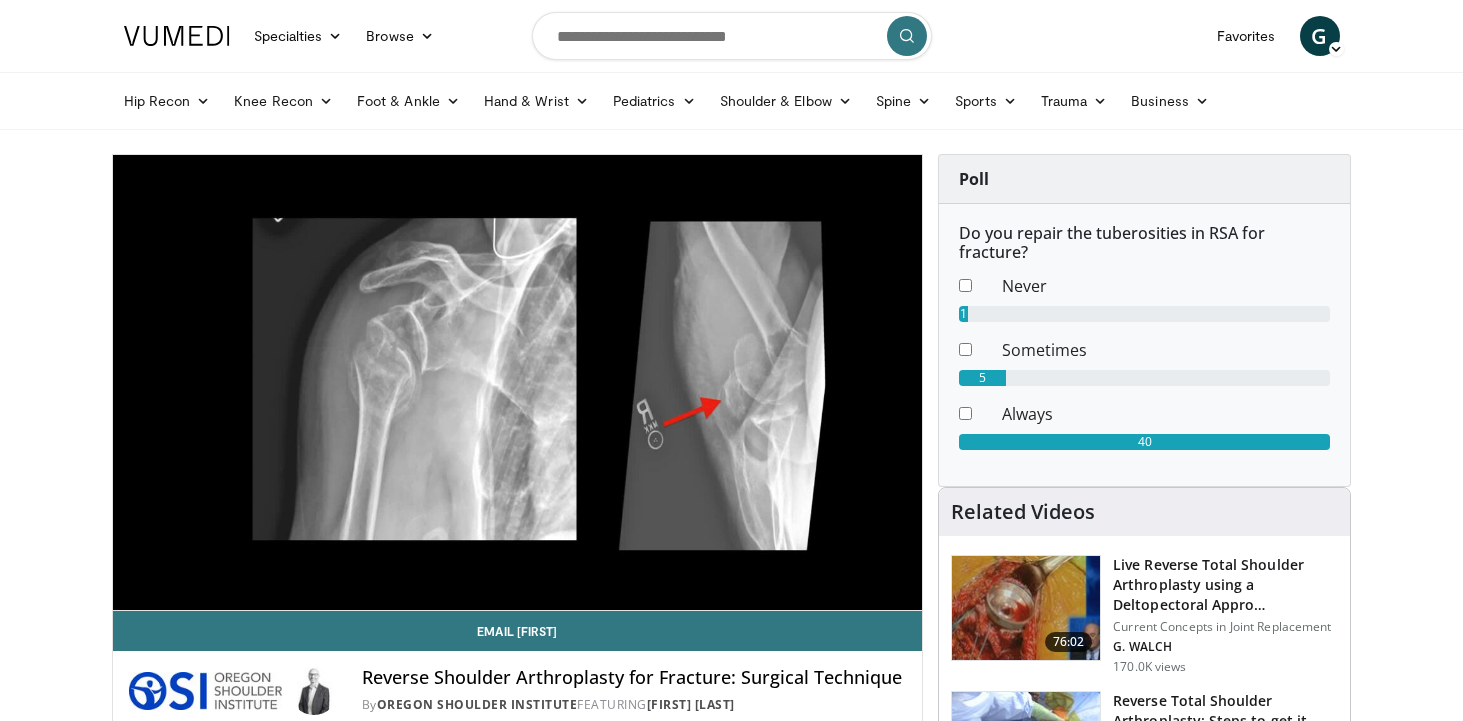 type 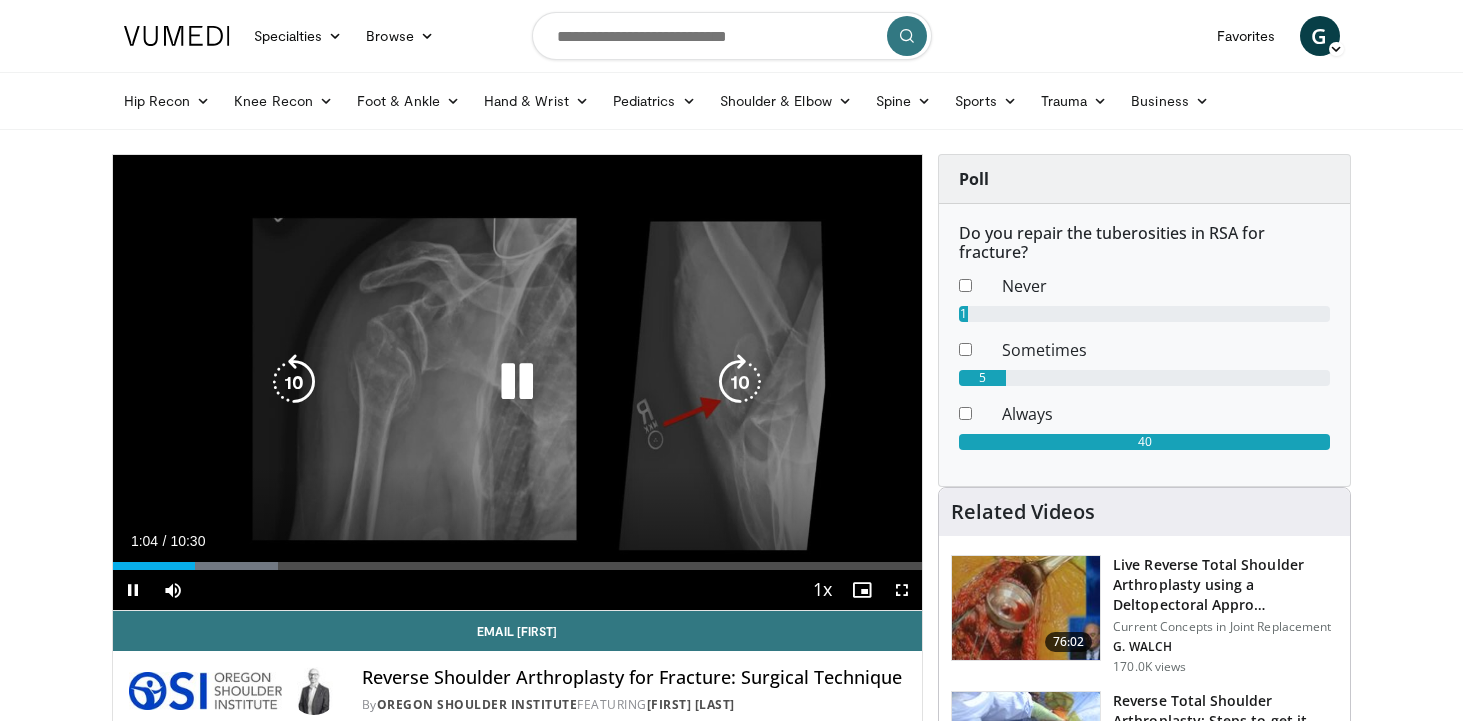 click at bounding box center (294, 382) 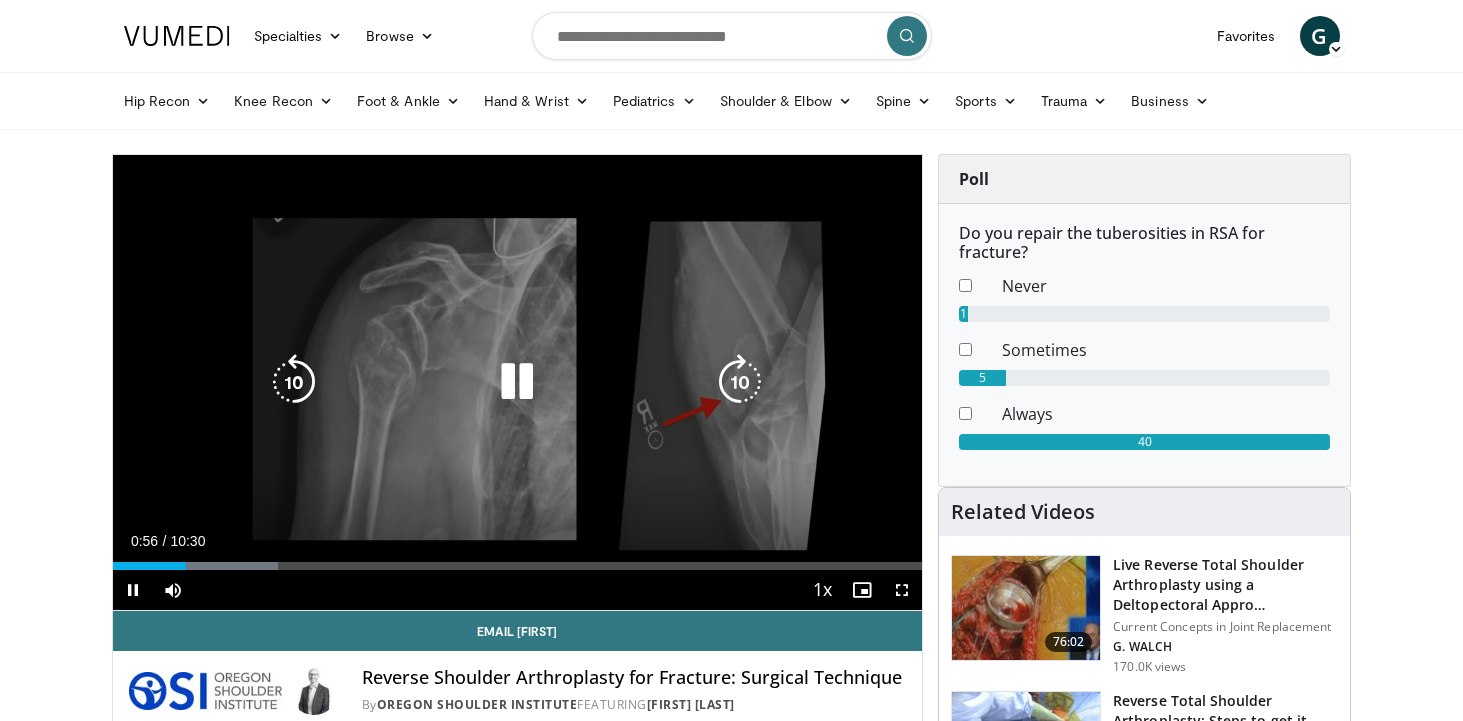 click at bounding box center (294, 382) 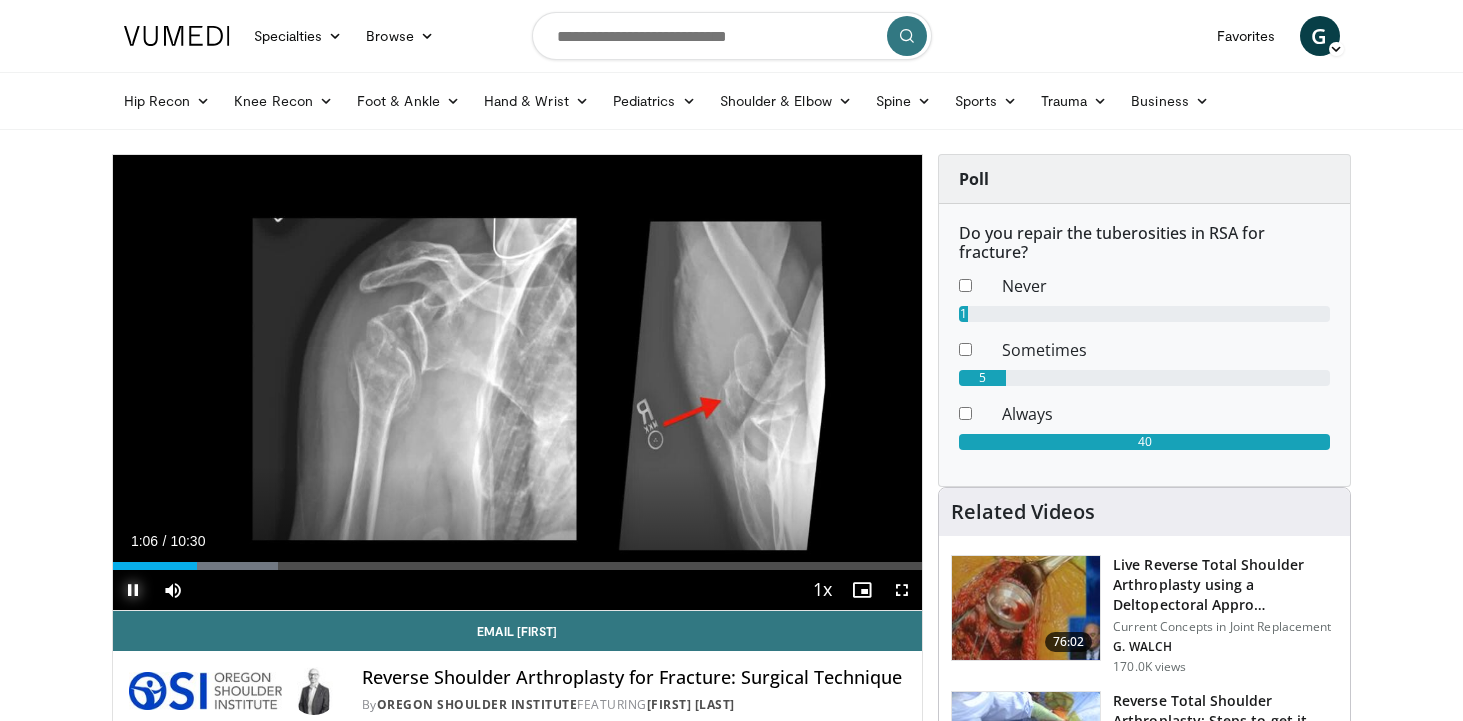 click at bounding box center [133, 590] 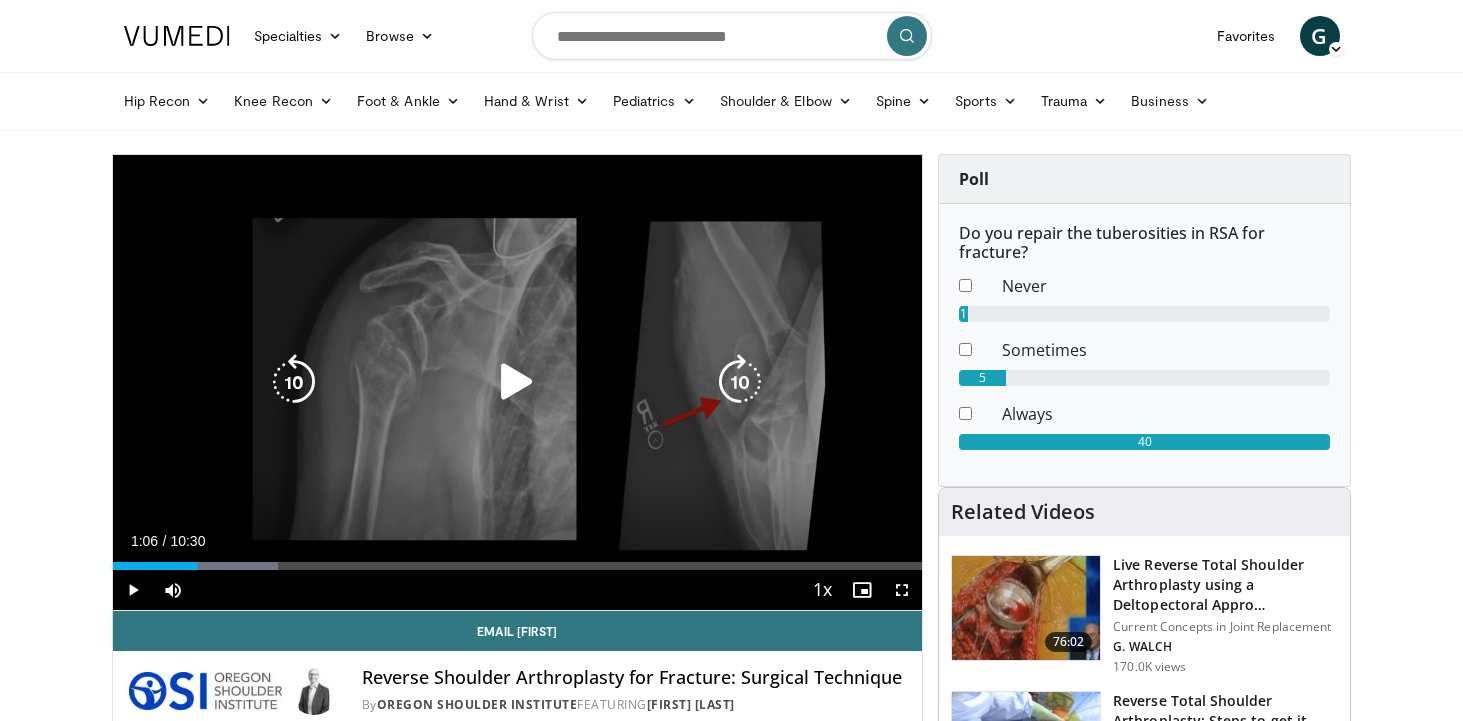 click on "10 seconds
Tap to unmute" at bounding box center (518, 382) 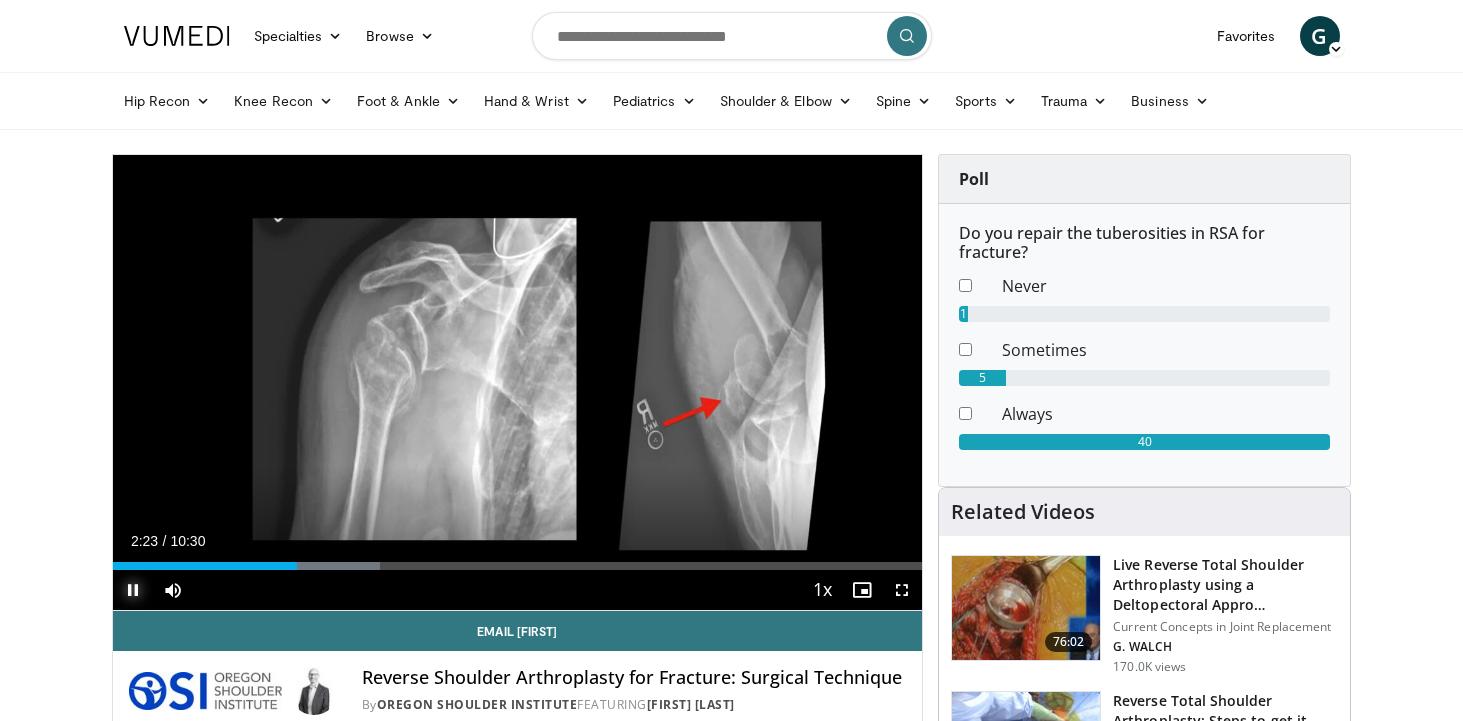 click at bounding box center [133, 590] 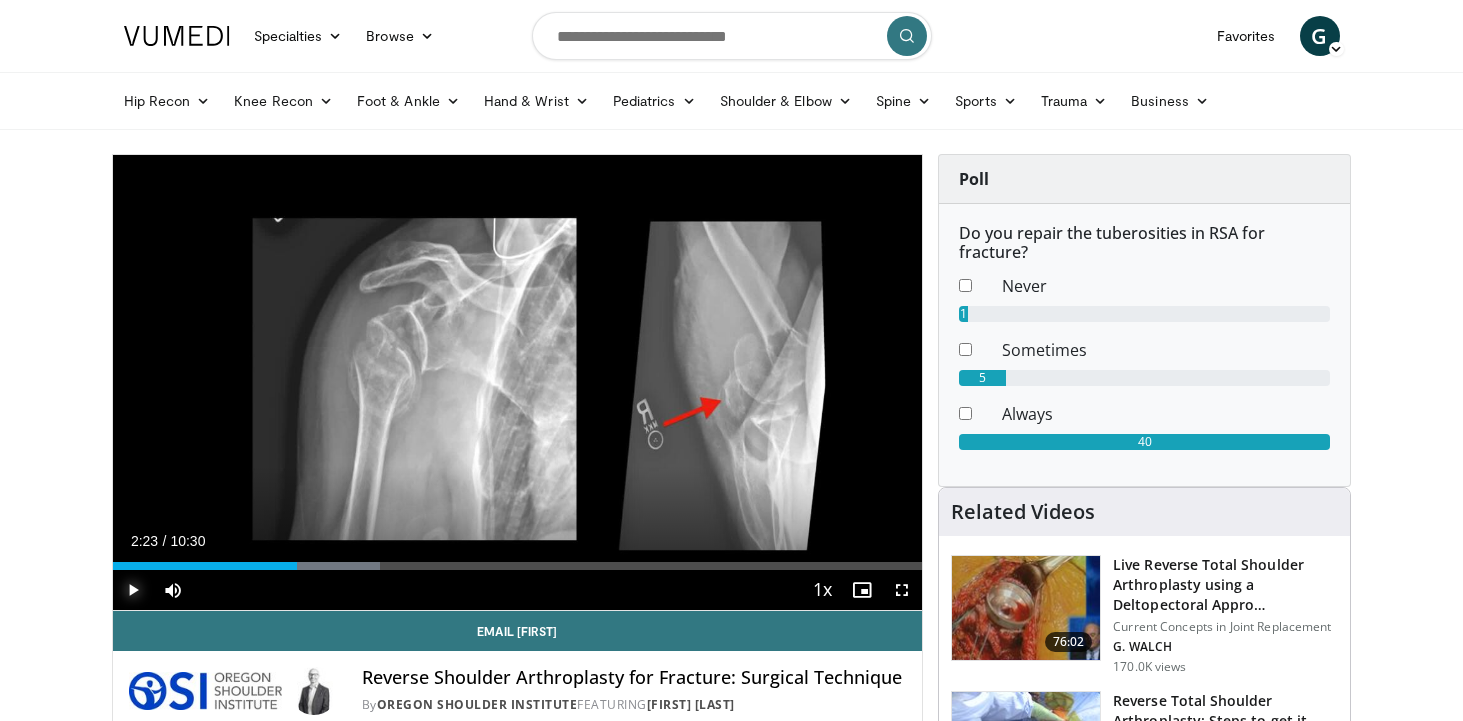 click at bounding box center (133, 590) 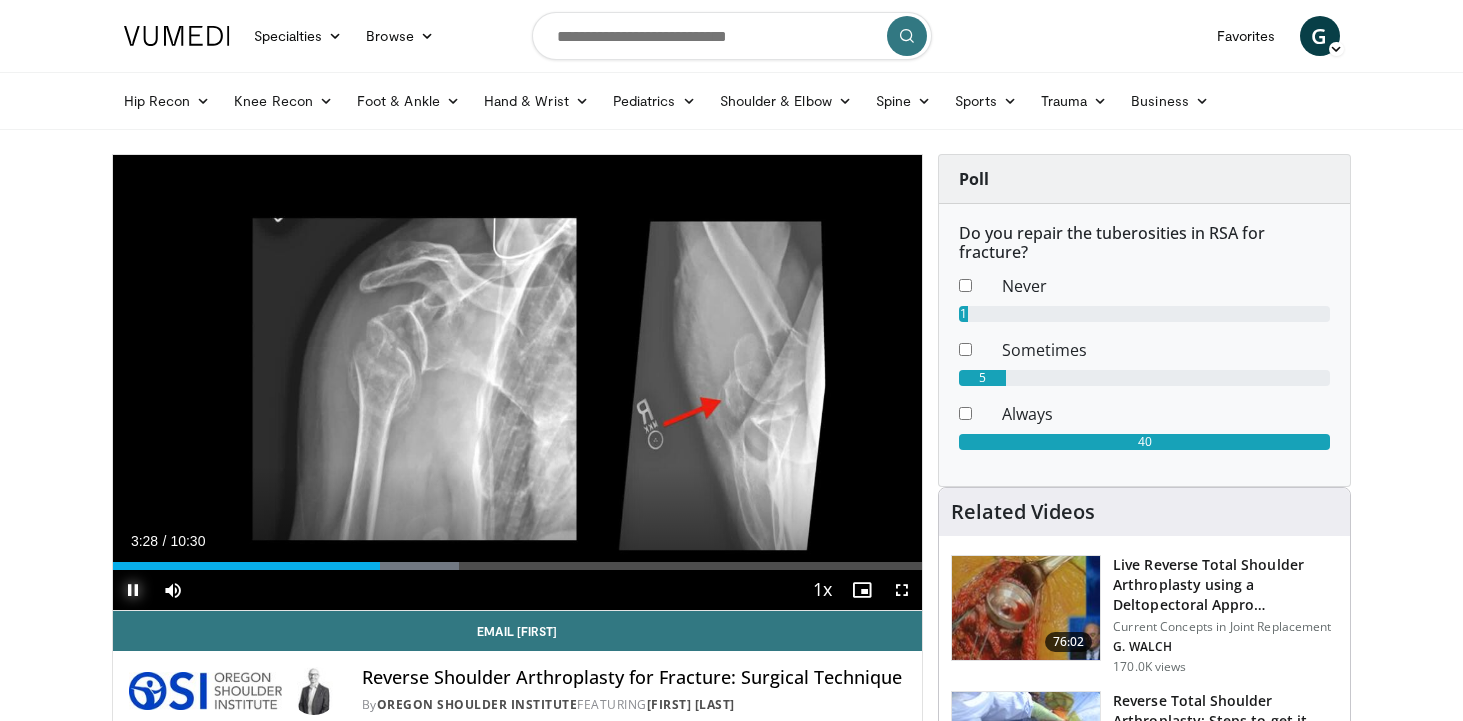 click at bounding box center [133, 590] 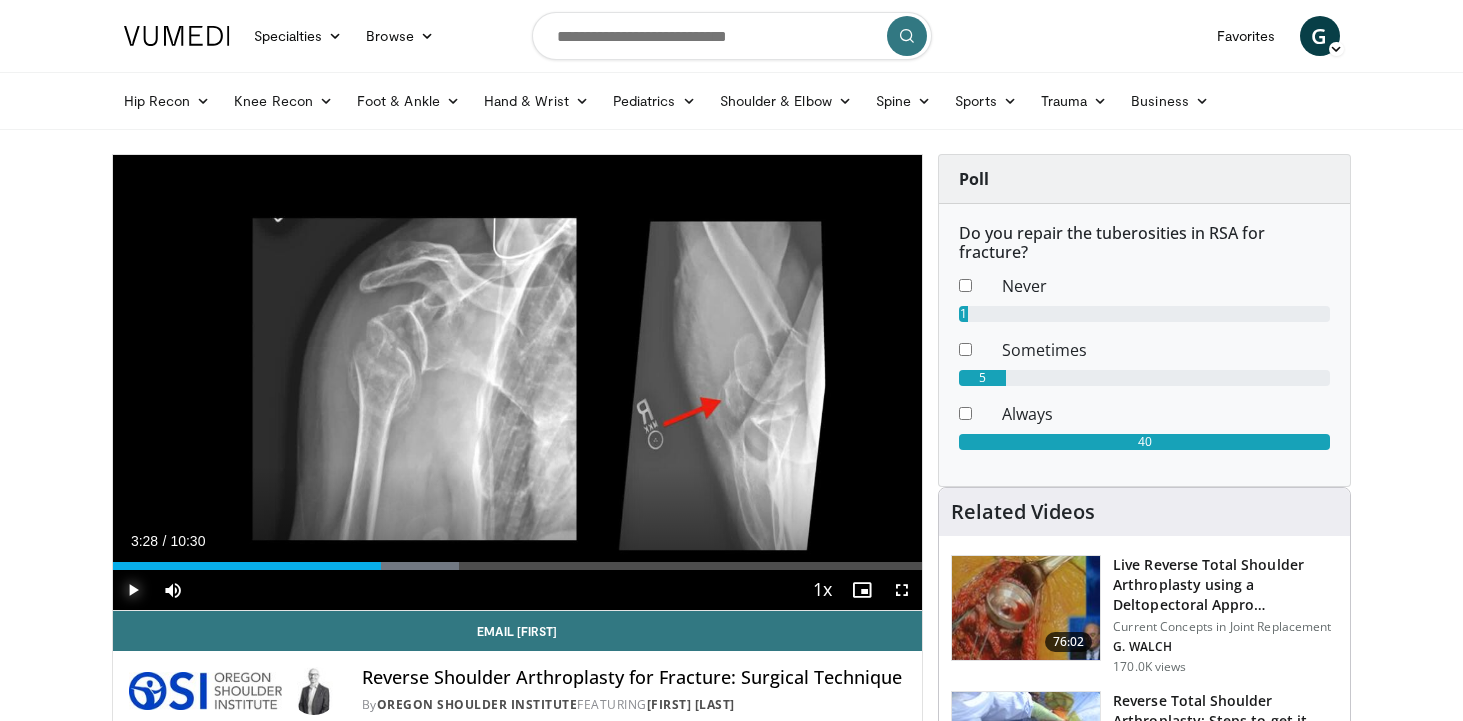 click at bounding box center (133, 590) 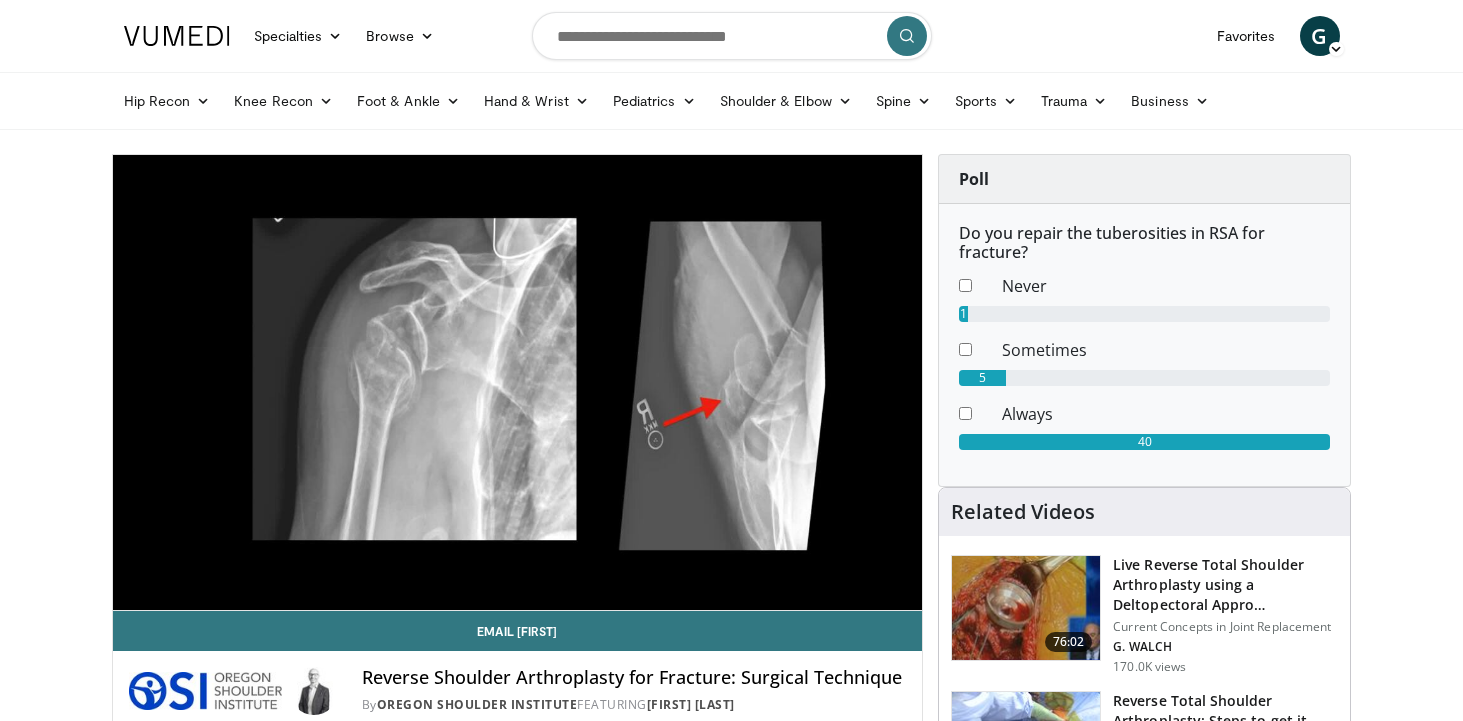 click on "10 seconds
Tap to unmute" at bounding box center [518, 382] 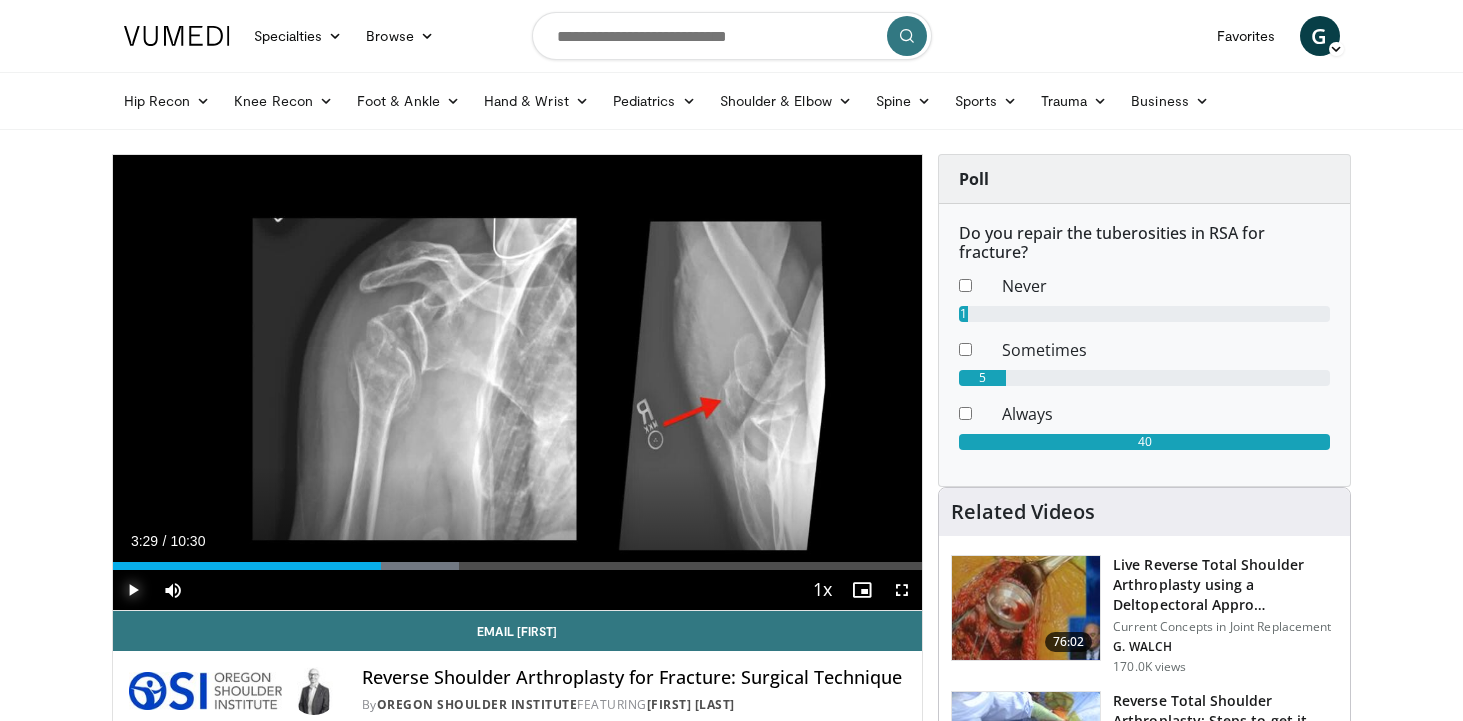 click at bounding box center (133, 590) 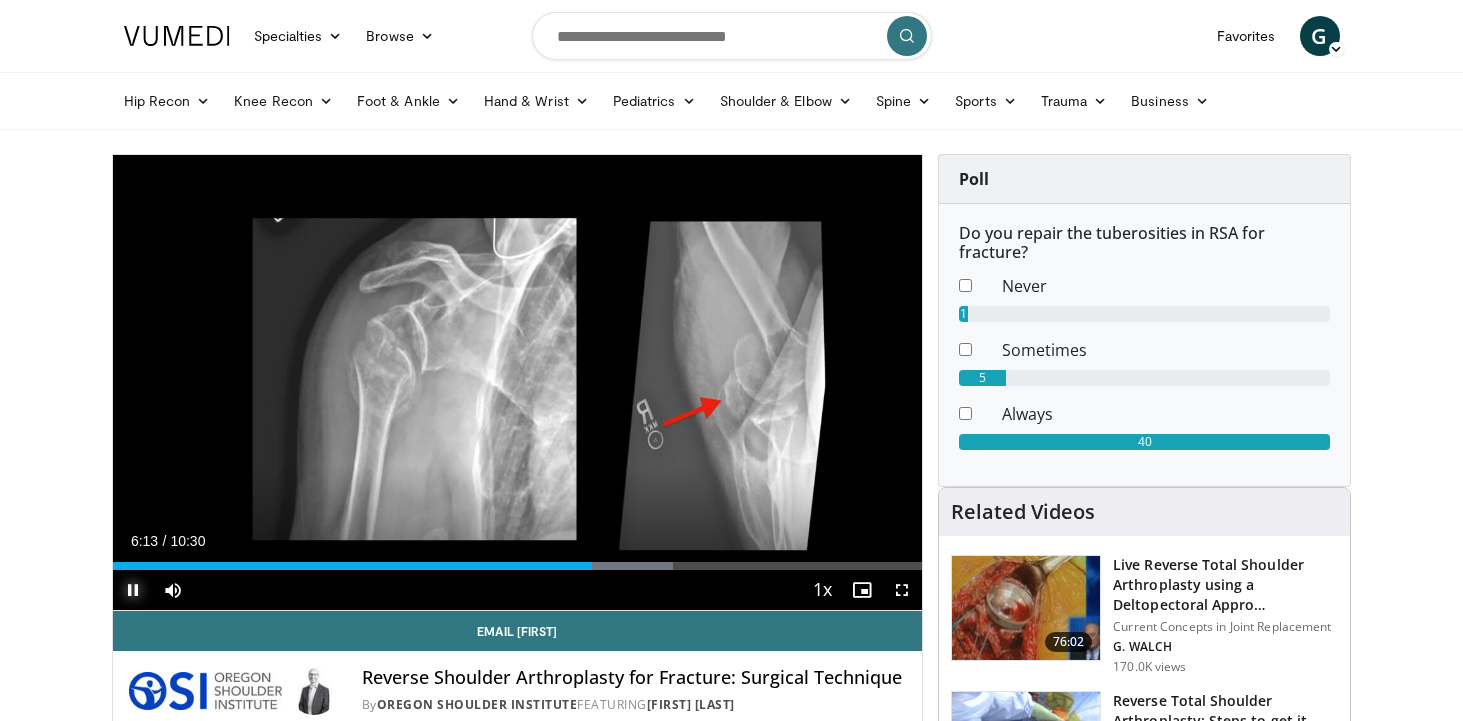 click at bounding box center [133, 590] 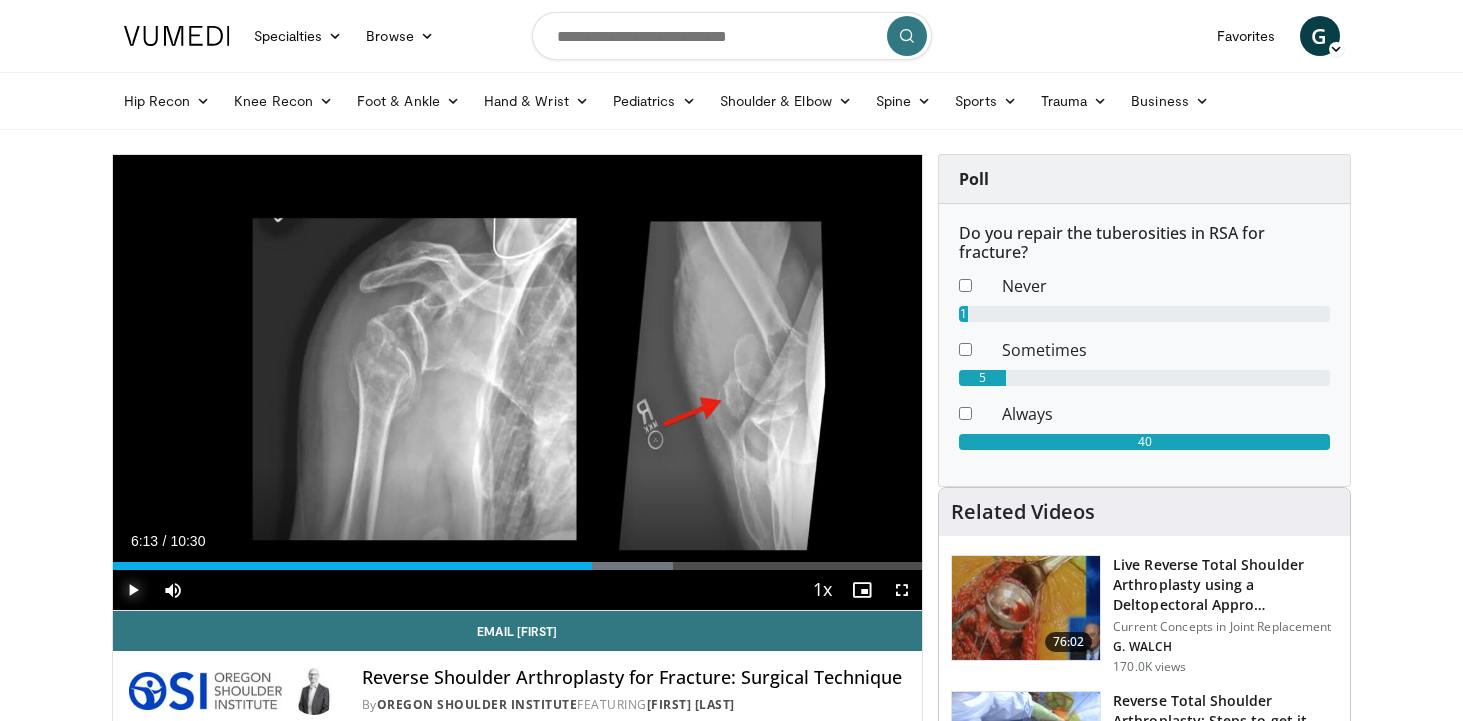 click at bounding box center (133, 590) 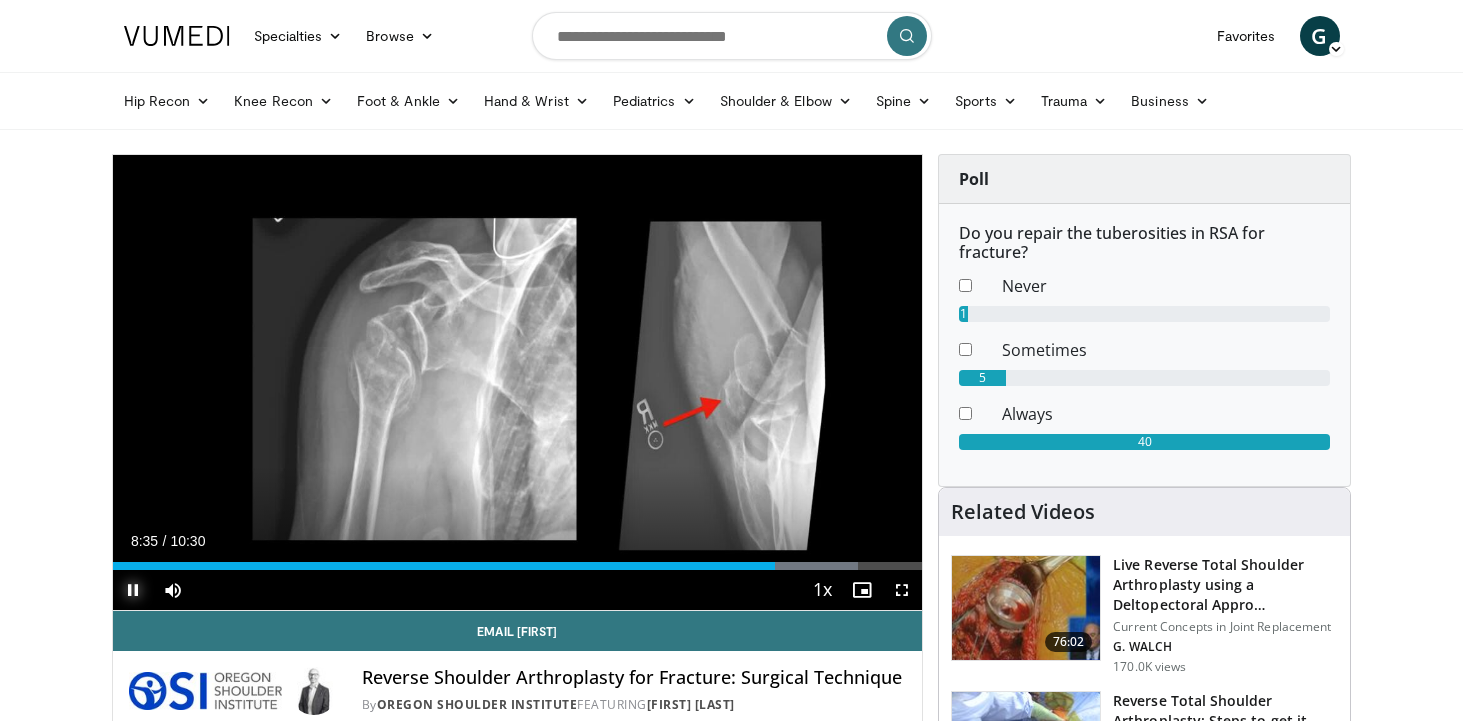 click at bounding box center [133, 590] 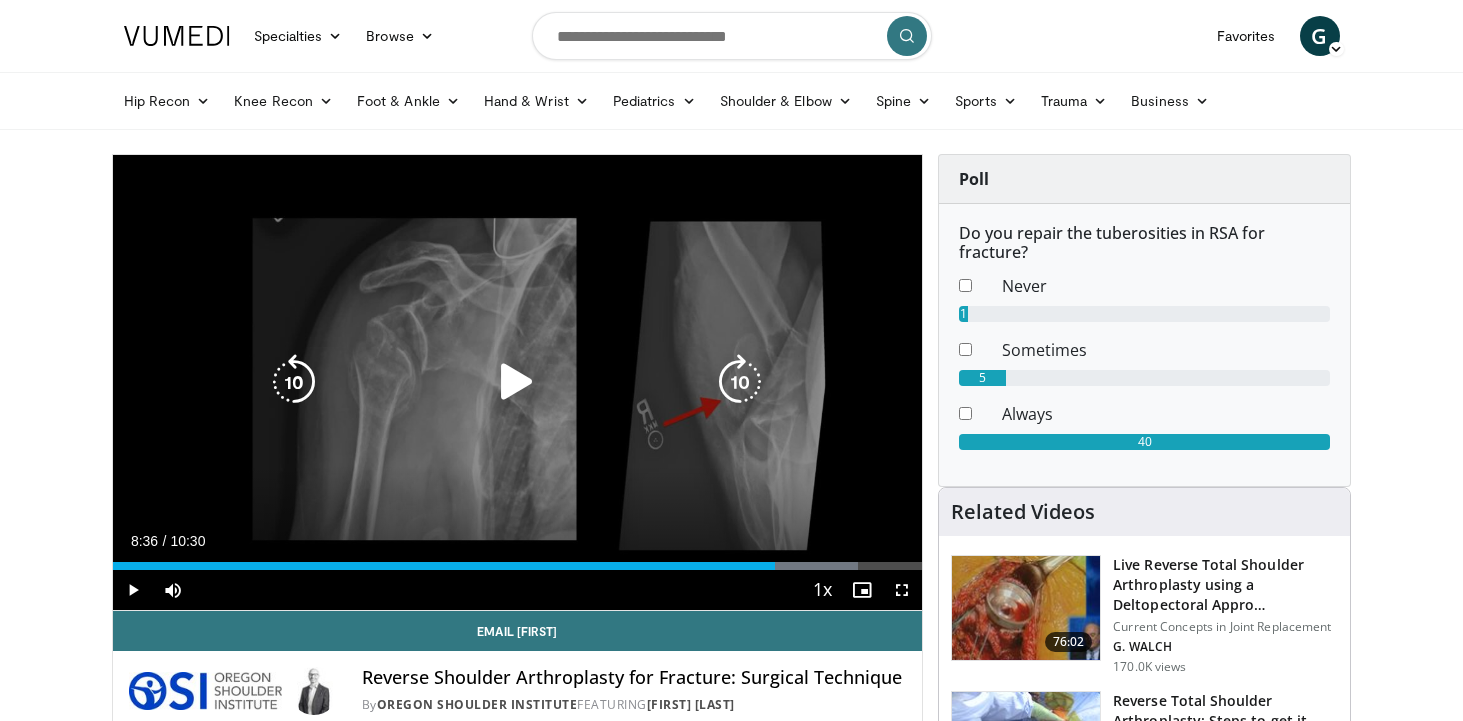 click at bounding box center [517, 382] 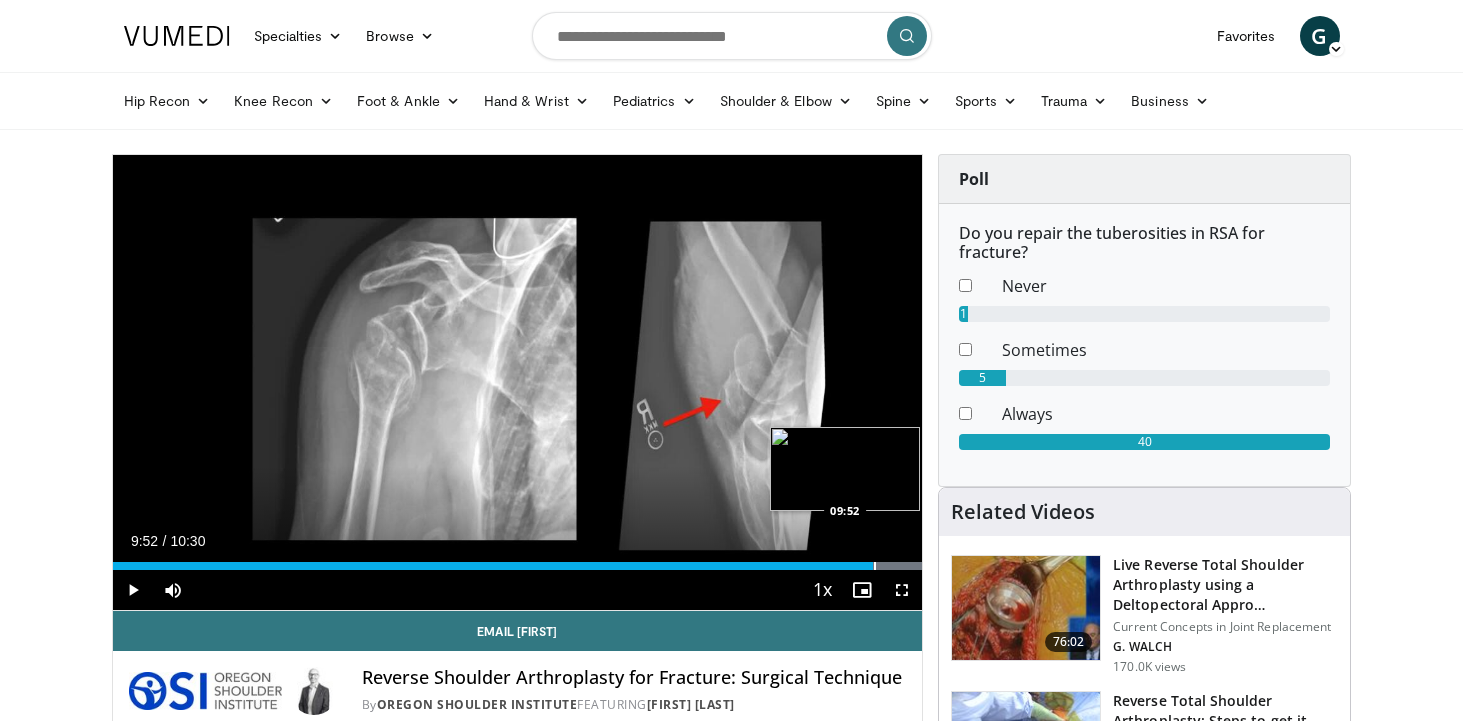 click at bounding box center (875, 566) 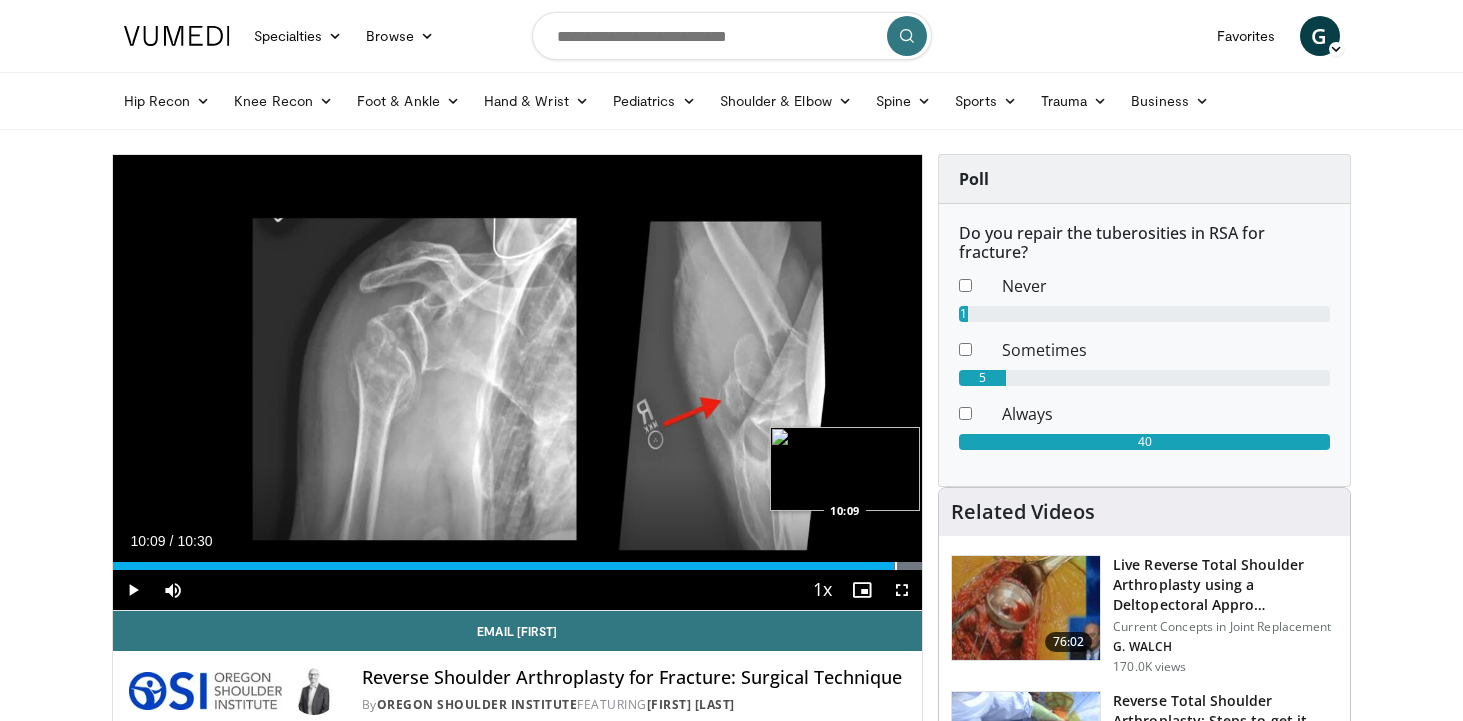 click at bounding box center [896, 566] 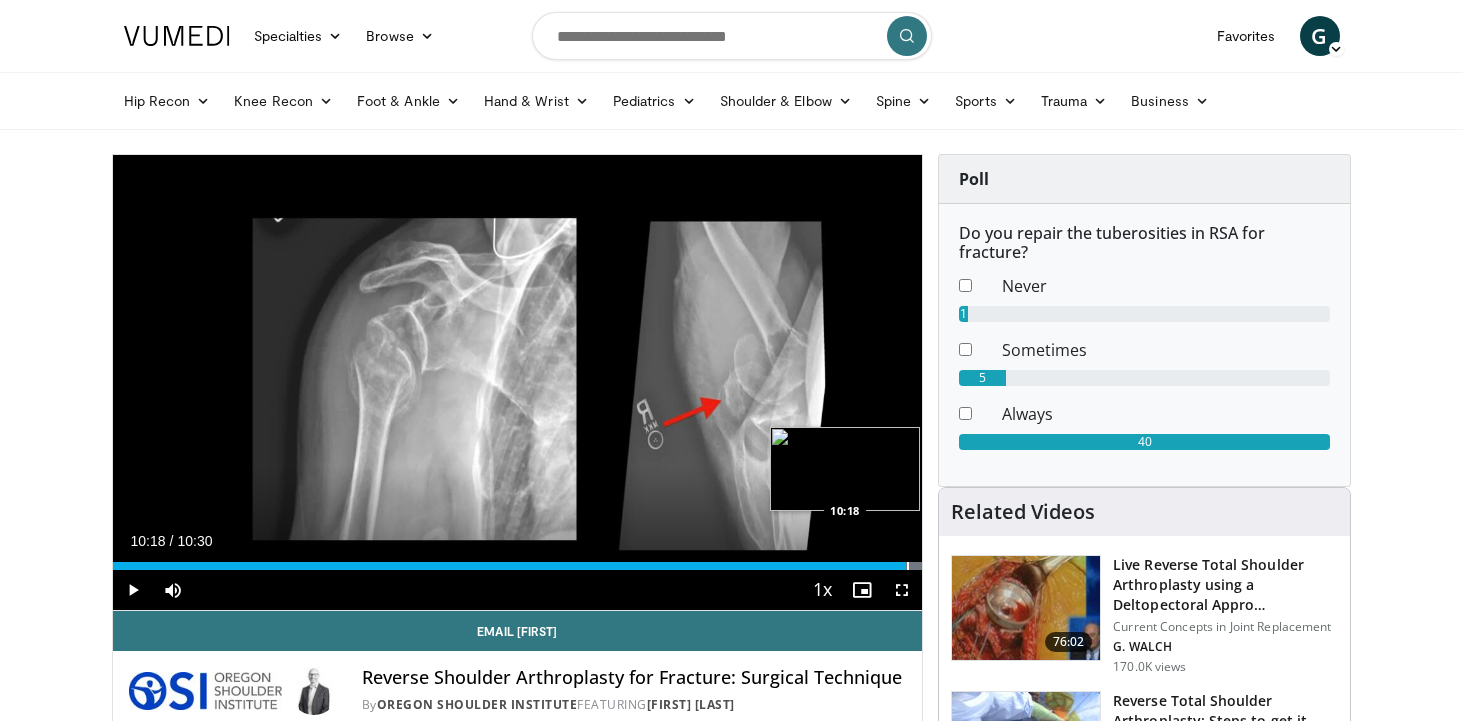 click at bounding box center [908, 566] 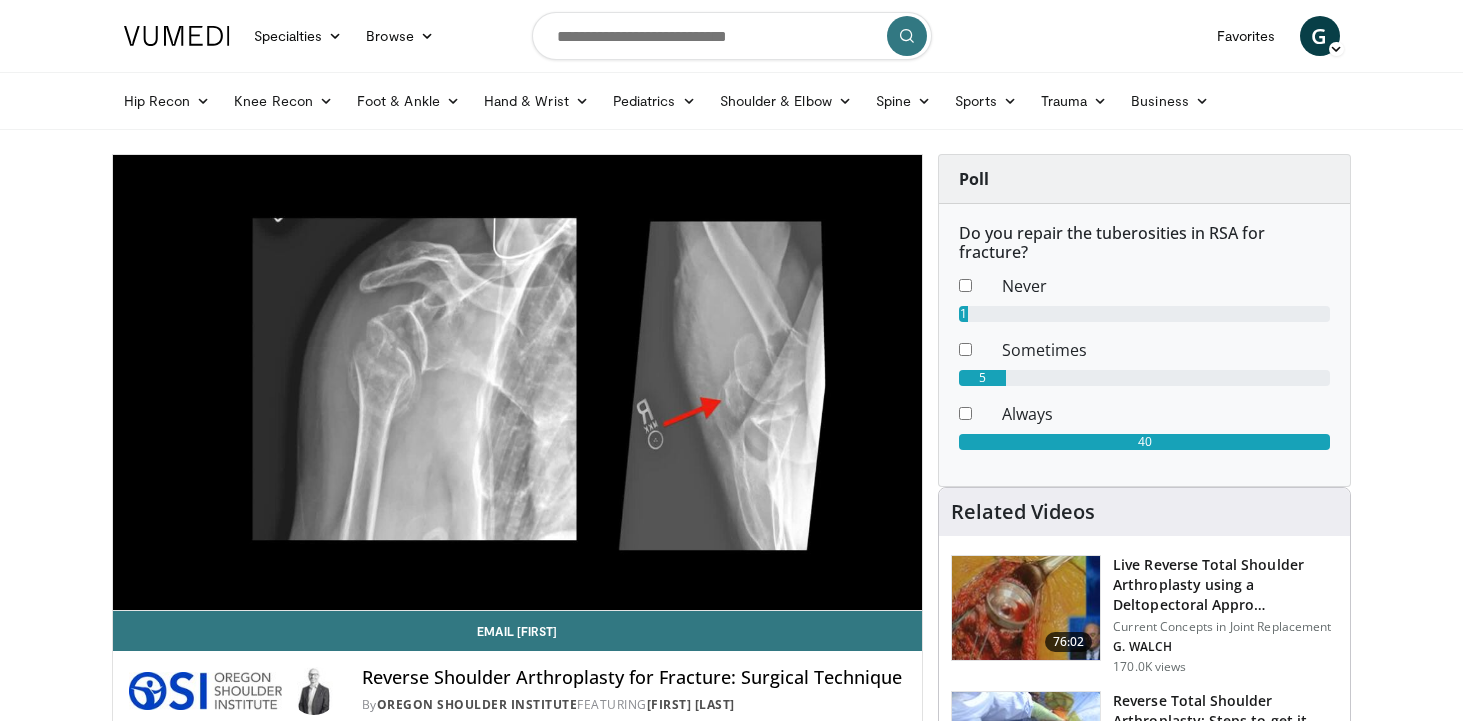 click on "**********" at bounding box center [518, 383] 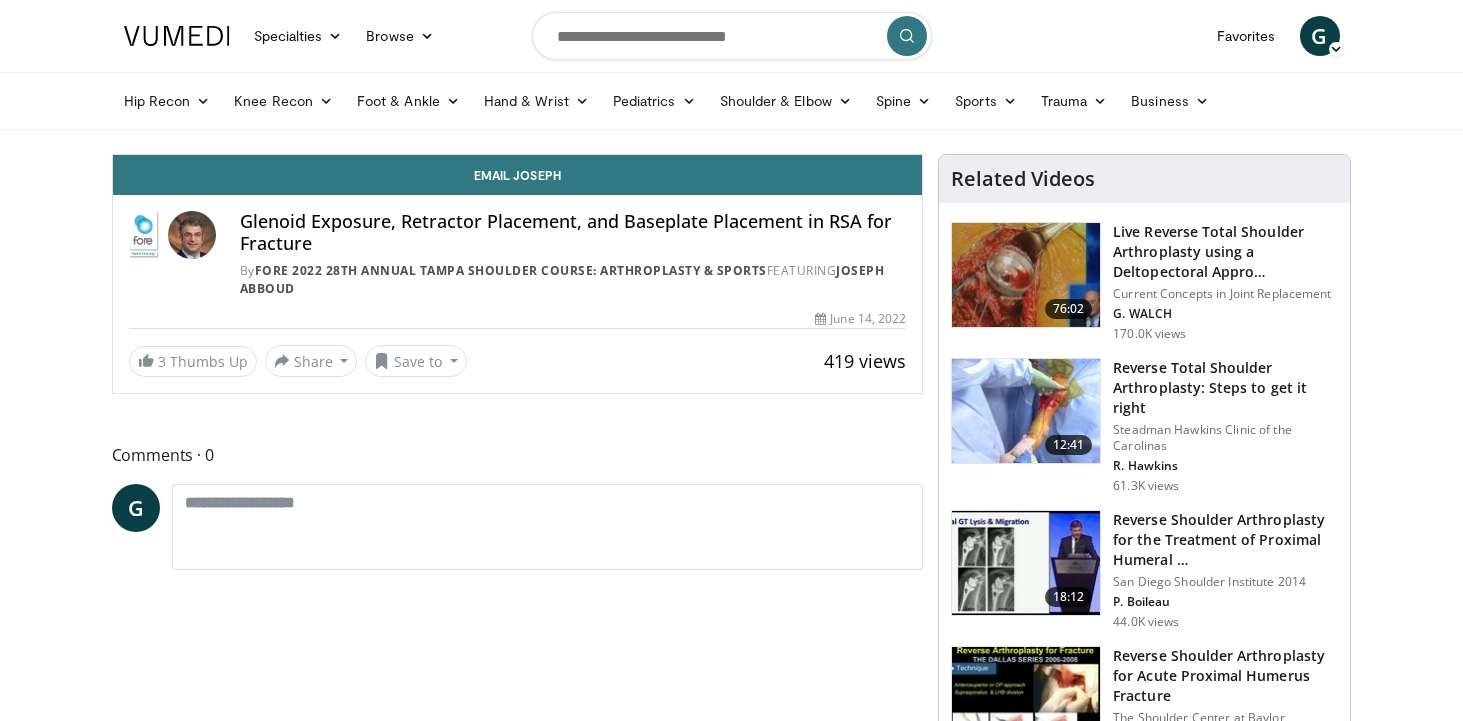 scroll, scrollTop: 0, scrollLeft: 0, axis: both 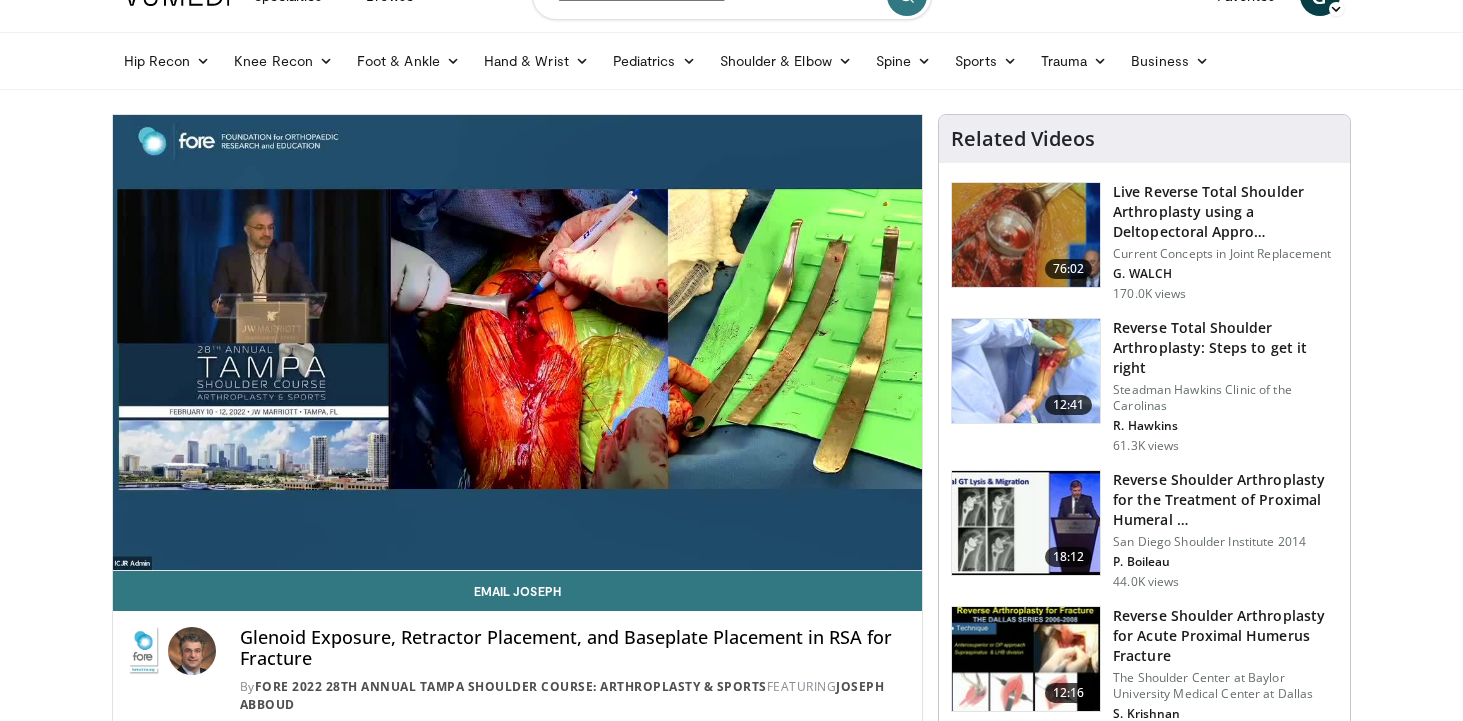 click on "10 seconds
Tap to unmute" at bounding box center [518, 342] 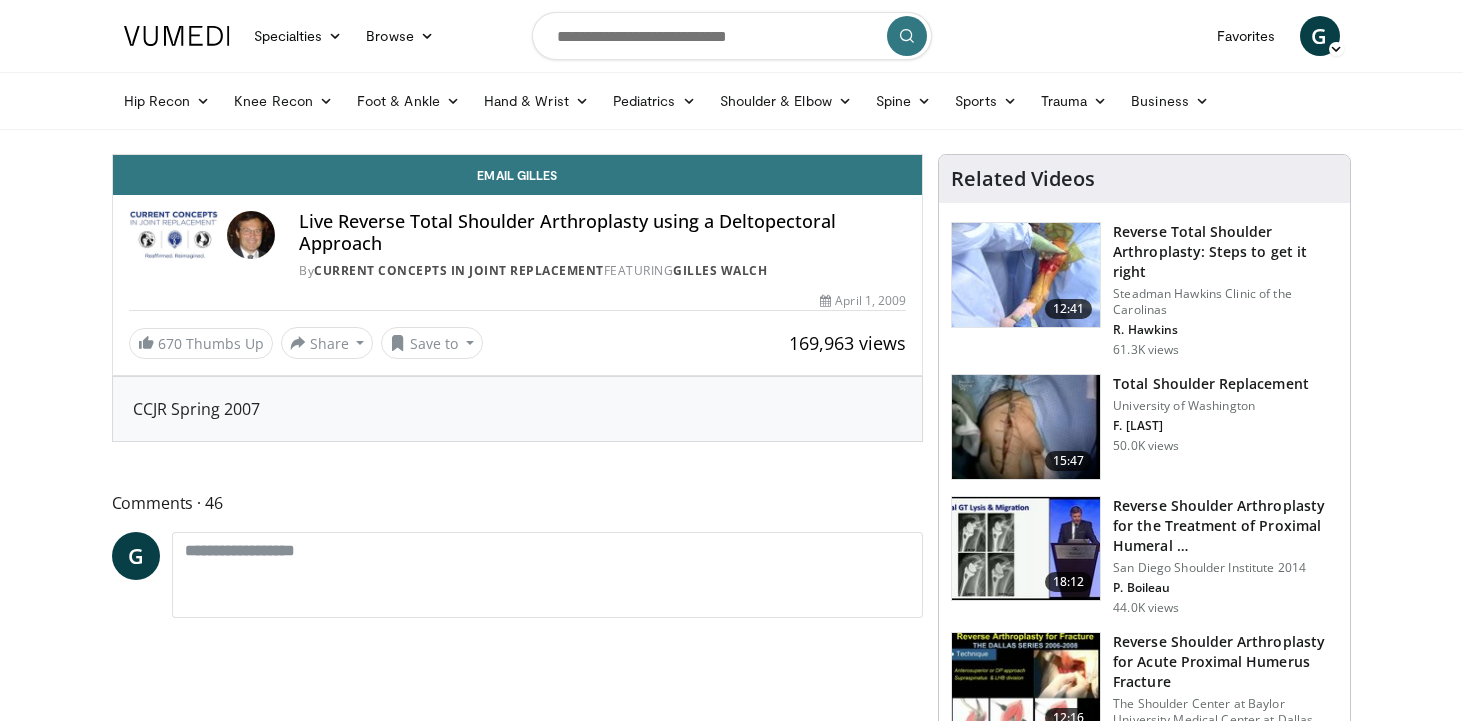 scroll, scrollTop: 0, scrollLeft: 0, axis: both 